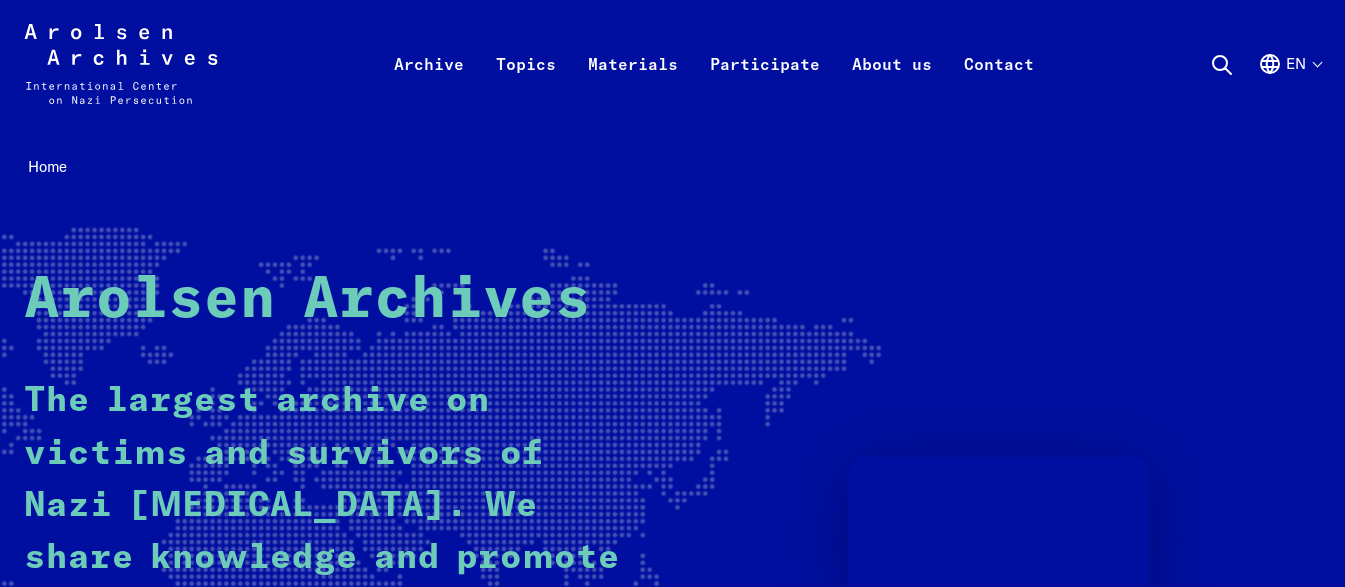 scroll, scrollTop: 0, scrollLeft: 0, axis: both 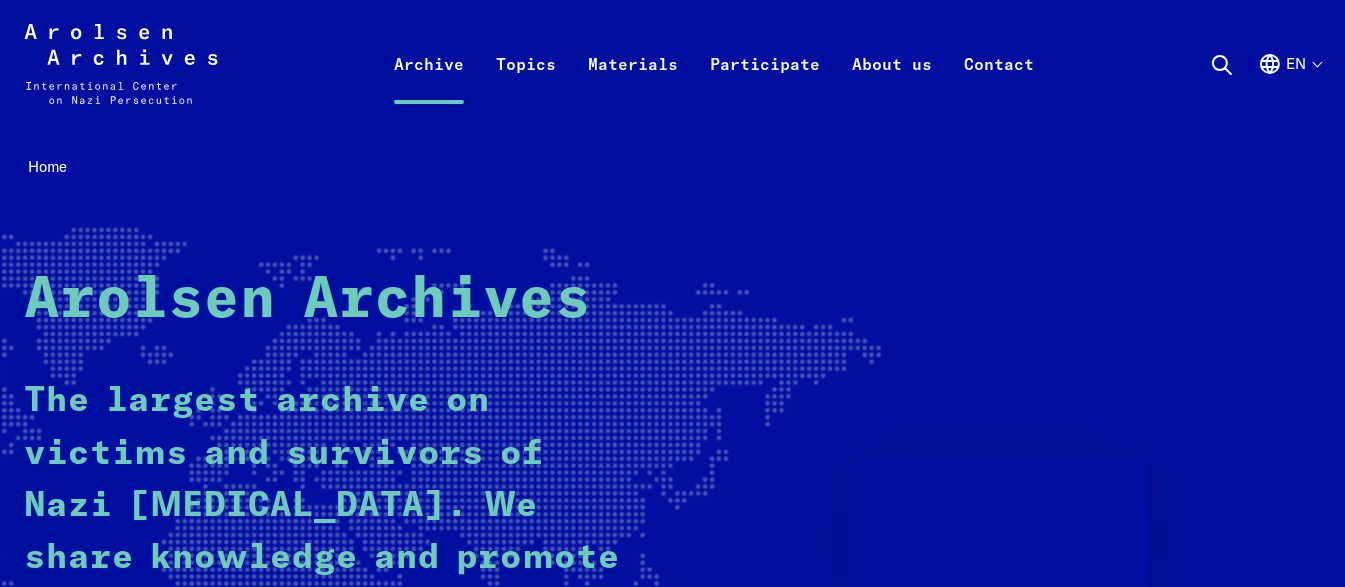 click on "Archive" at bounding box center (429, 88) 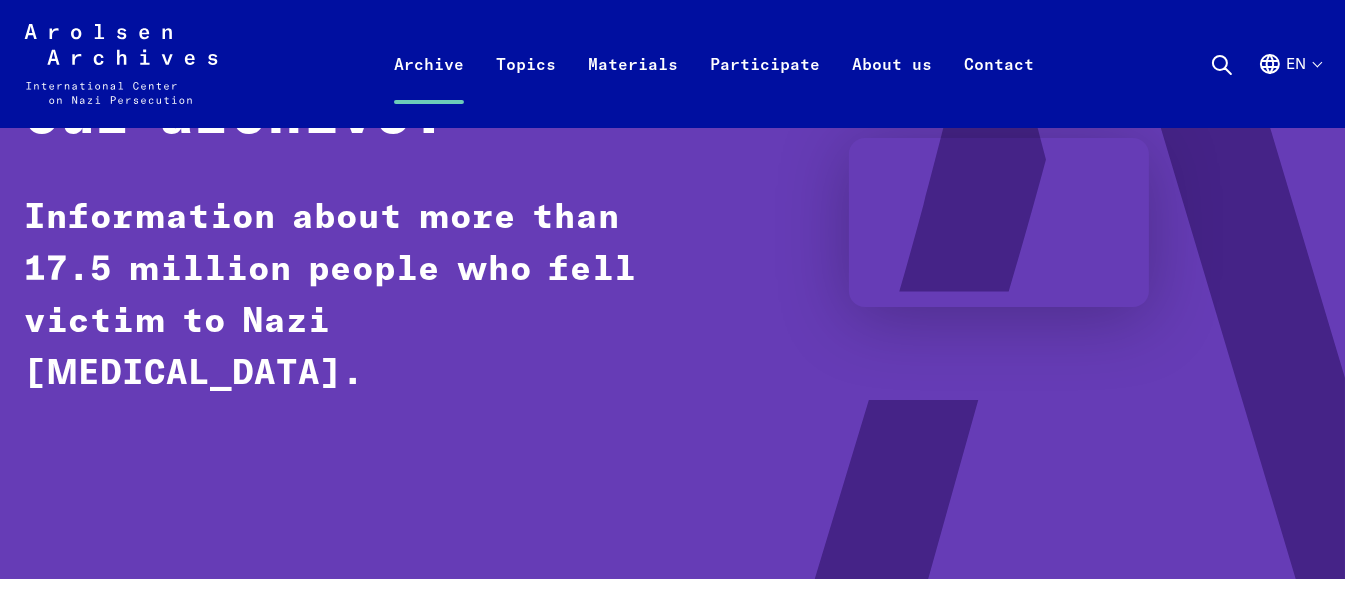 scroll, scrollTop: 0, scrollLeft: 0, axis: both 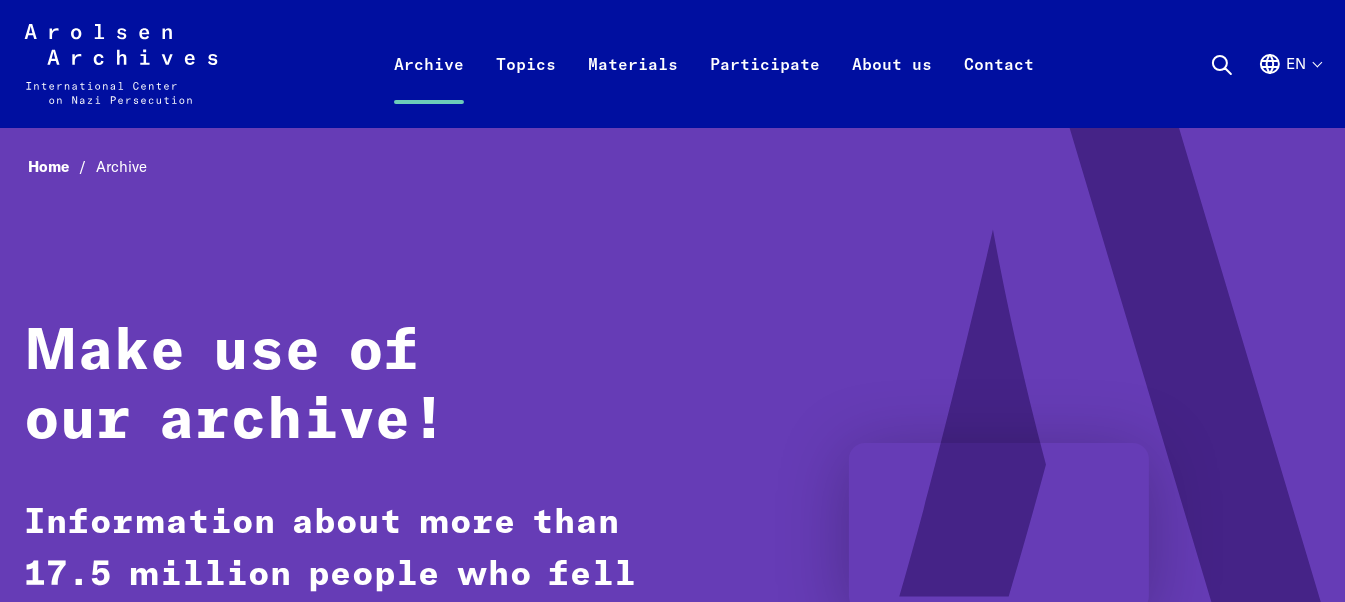 click on "Skip to content             Arolsen Archives - International Center on Nazi Persecution | Return to home page       Archive         Online Search   Inquiry     Inquiry form       Research support   Explore the collection   Research             Topics         News & Events   Dossiers             Materials         Flyers and brochures   Teaching materials   Research publications   Studies   Annual Reports   Terms of use             Participate         #everynamecounts     Projects in schools   Corporate social responsibility   Political involvement   Prominent support       #StolenMemory     What is #StolenMemory?   The Traveling Exhibition   Information for Volunteers   Educational Projects   Online Exhibitions & Poster Exhibitions       arolsen school     Interactive digital learning resources   Participatory and close at hand   Keeping local remembrance alive       Help us search             About us         Profile   Jobs   The team             Contact         Visit   Exhibitions   Press" at bounding box center (672, 3100) 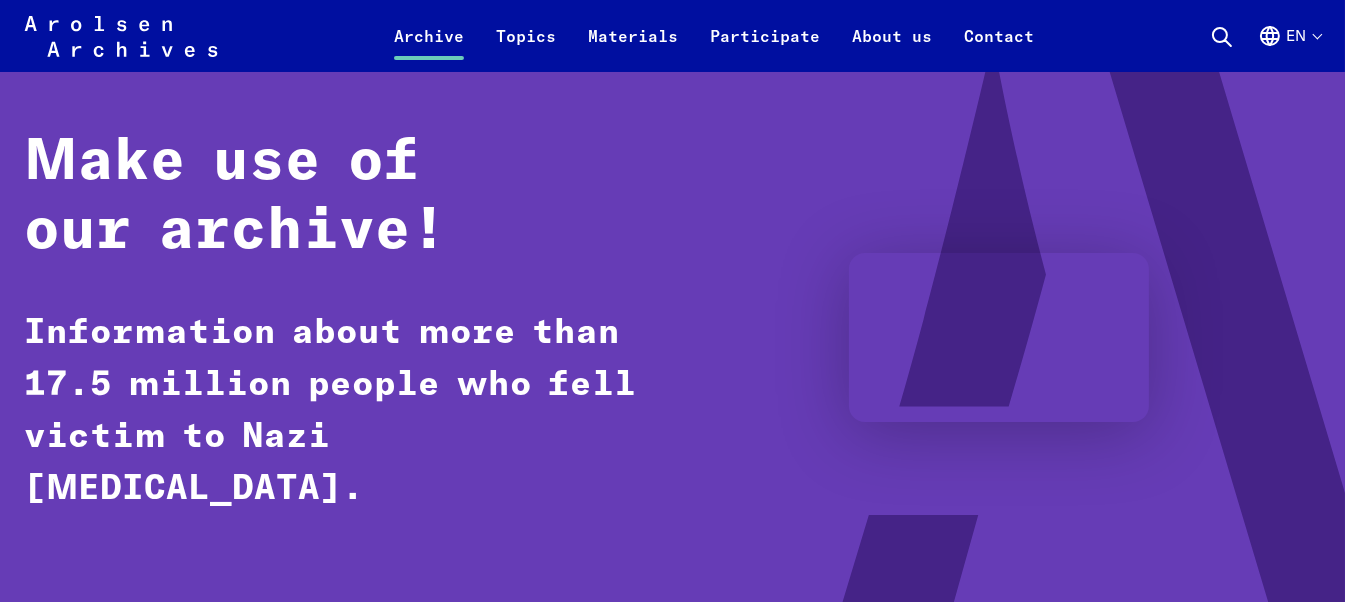 scroll, scrollTop: 206, scrollLeft: 0, axis: vertical 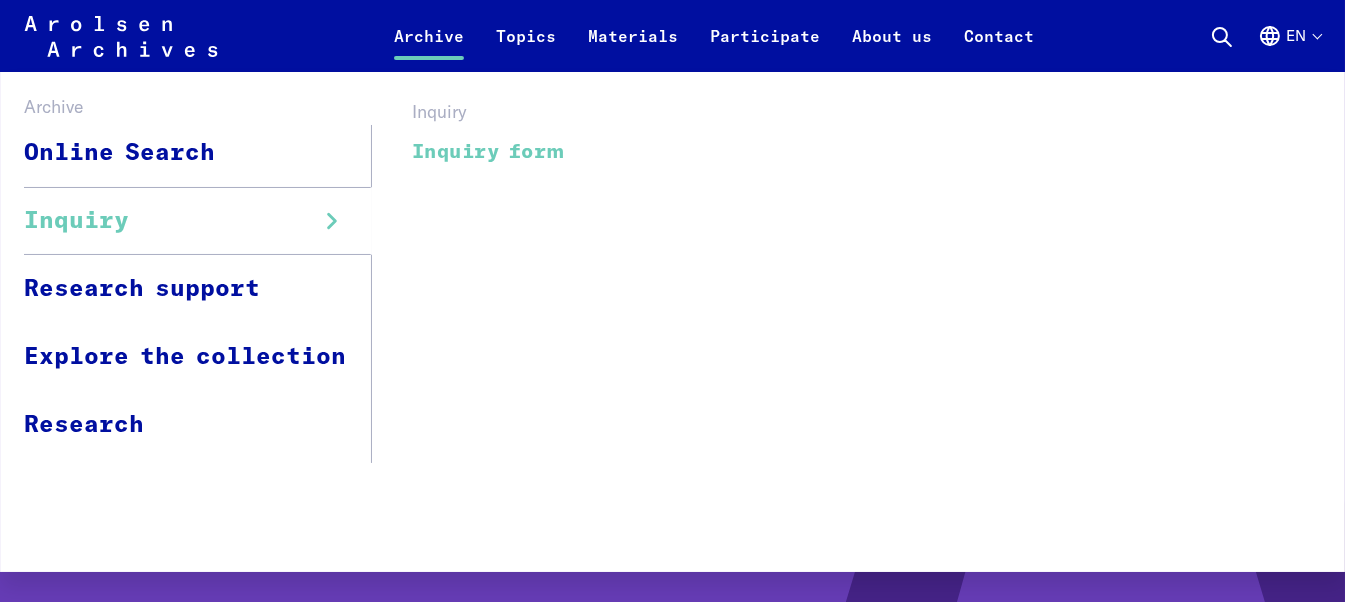 click on "Inquiry form" at bounding box center (488, 152) 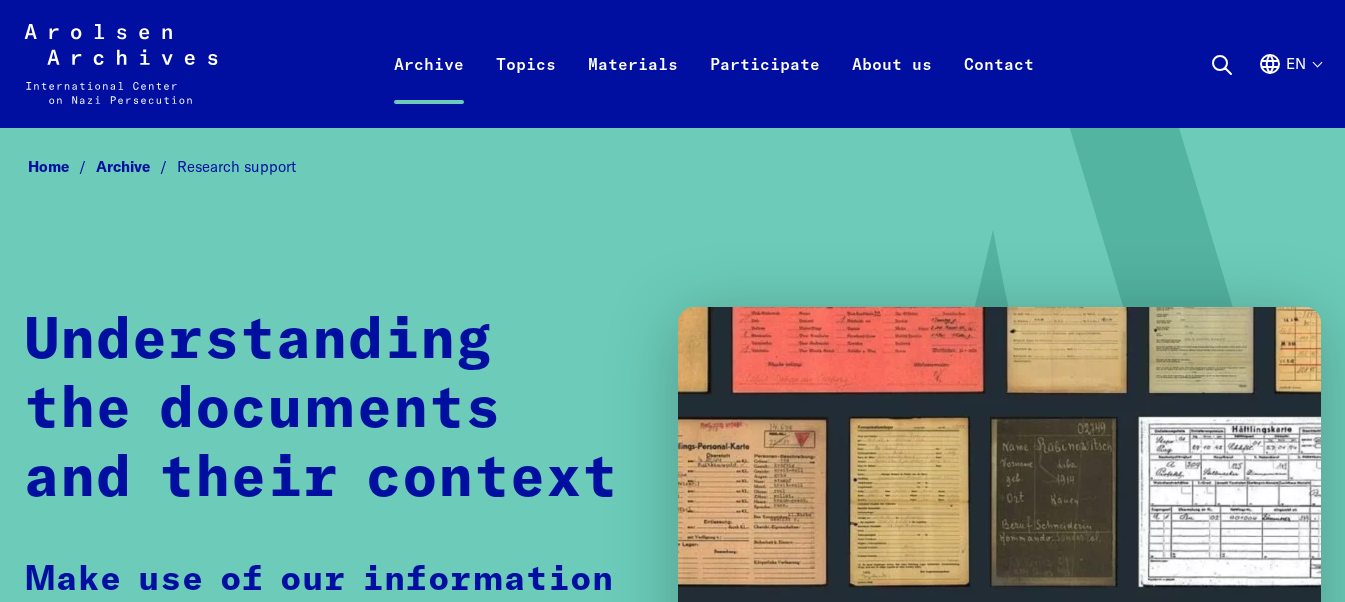 scroll, scrollTop: 0, scrollLeft: 0, axis: both 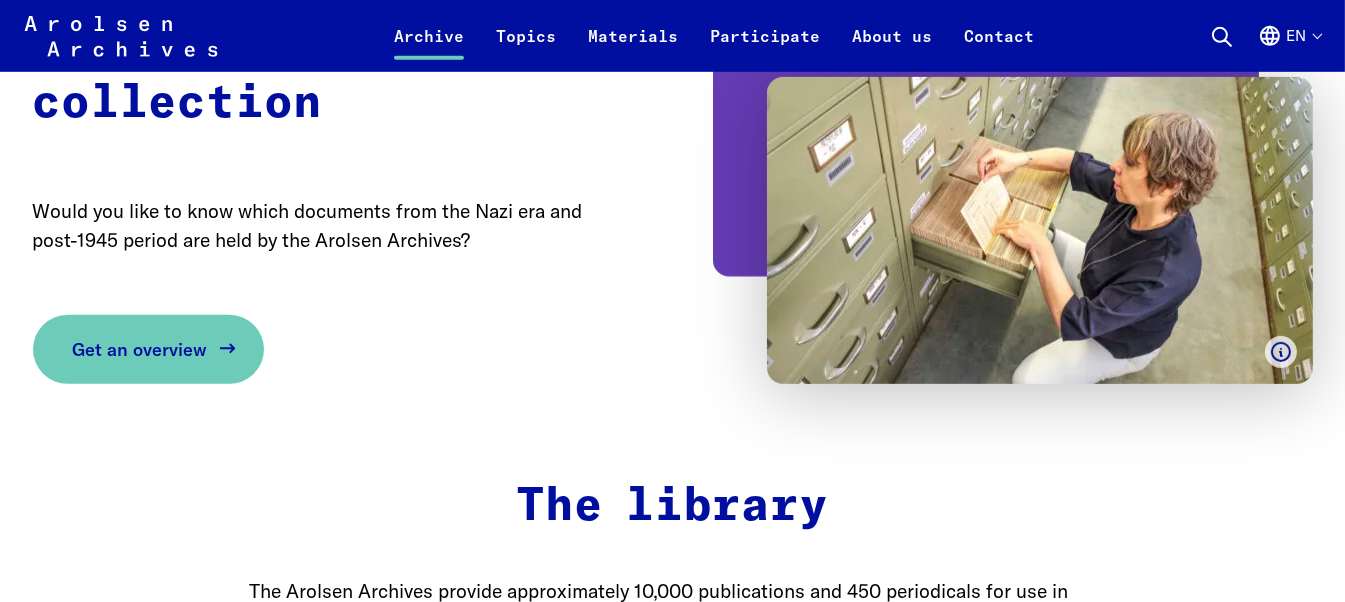click on "Get an overview" at bounding box center [140, 349] 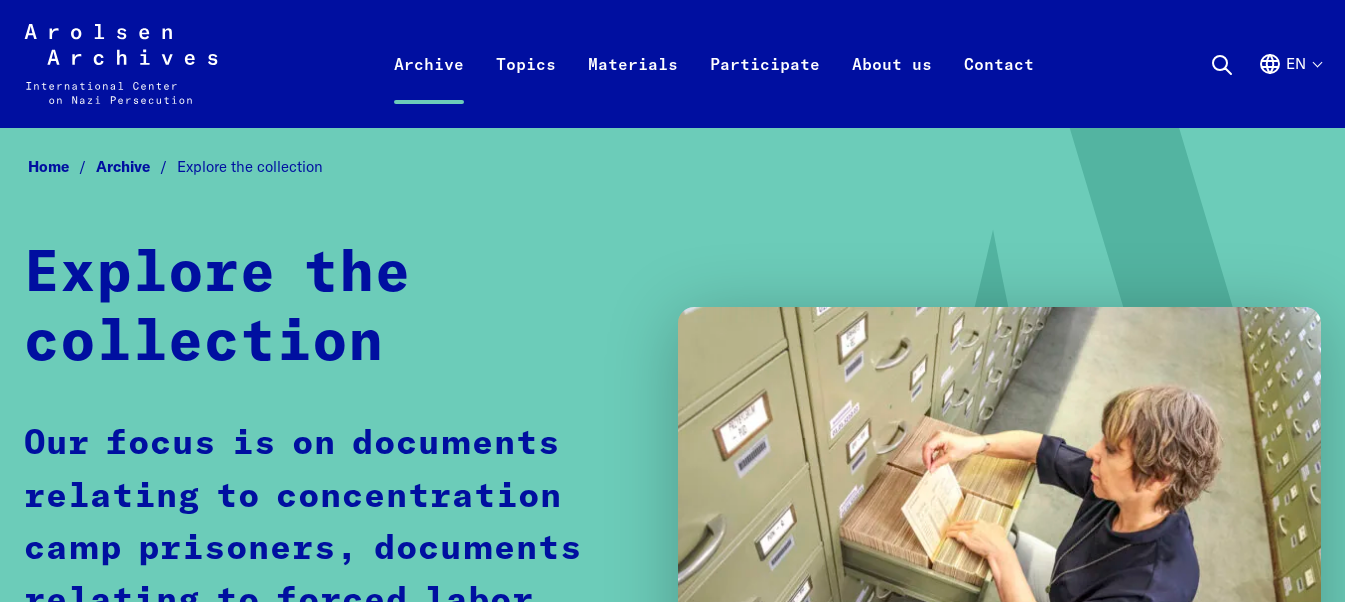 scroll, scrollTop: 0, scrollLeft: 0, axis: both 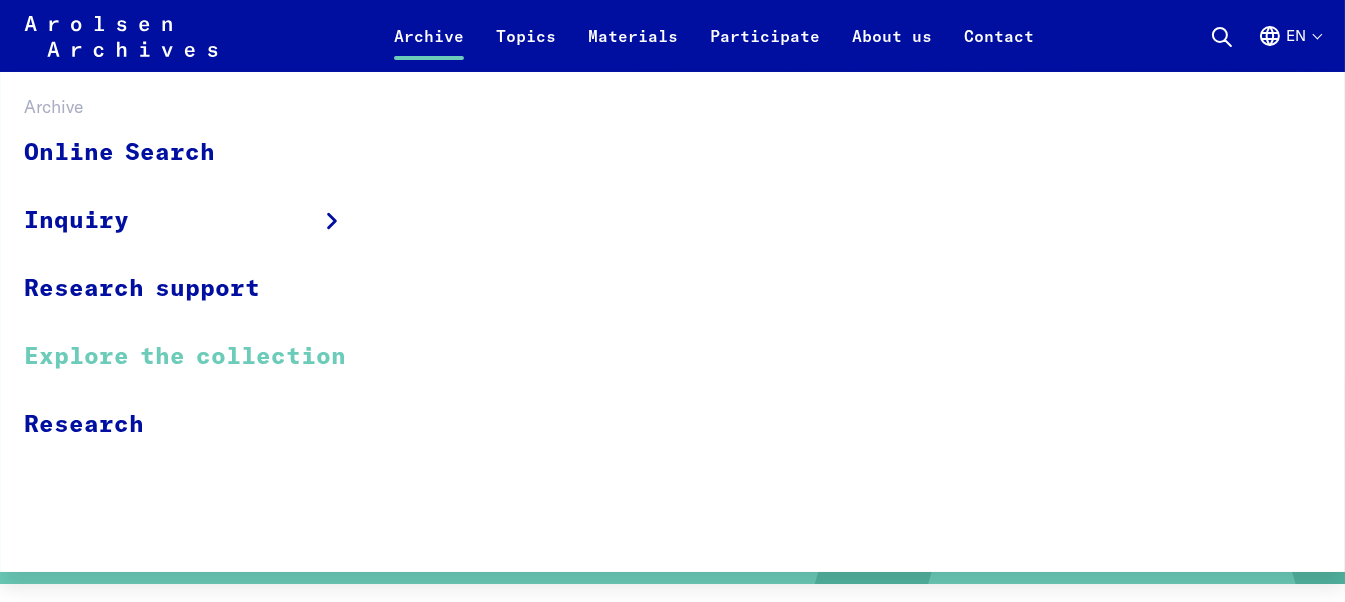 click on "Archive         Online Search   Inquiry     Inquiry form       Research support   Explore the collection   Research" at bounding box center (429, 36) 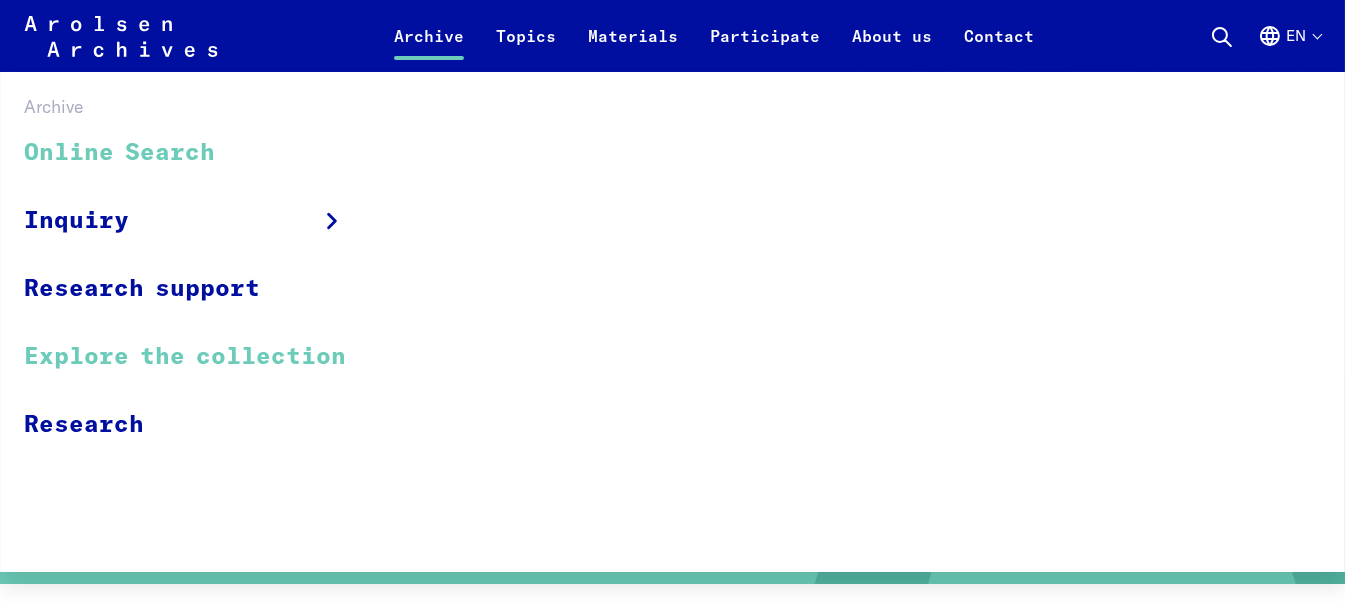 click on "Online Search" at bounding box center (198, 153) 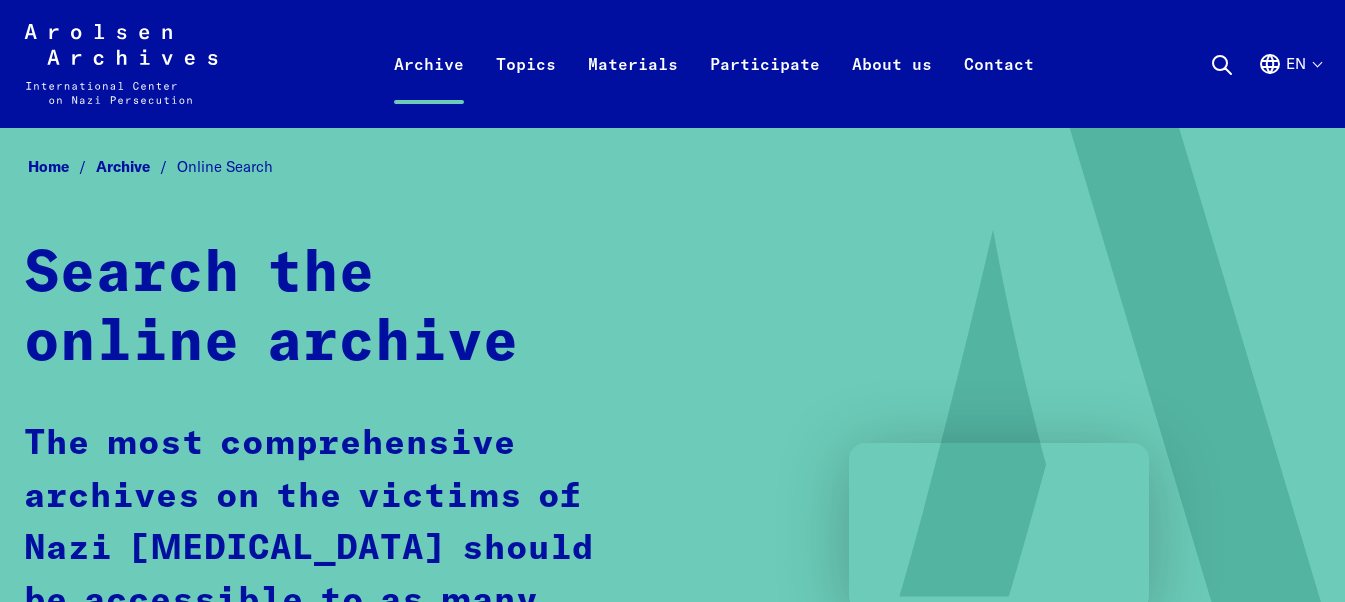 scroll, scrollTop: 0, scrollLeft: 0, axis: both 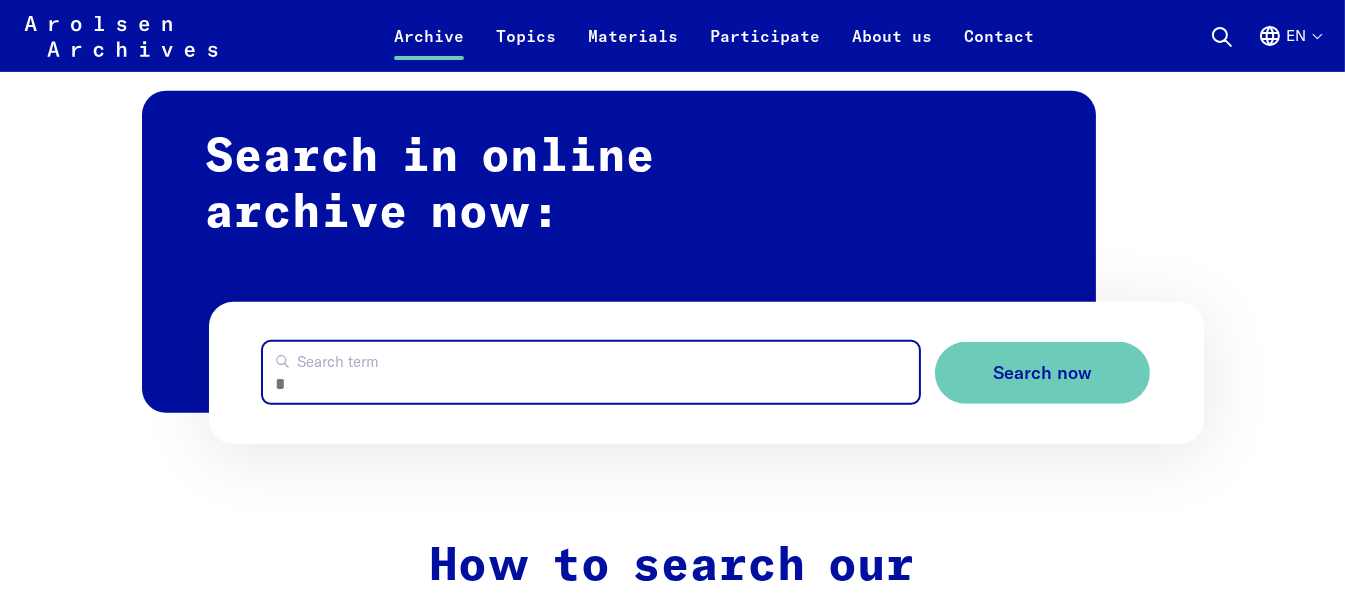 click on "Search term" at bounding box center [591, 372] 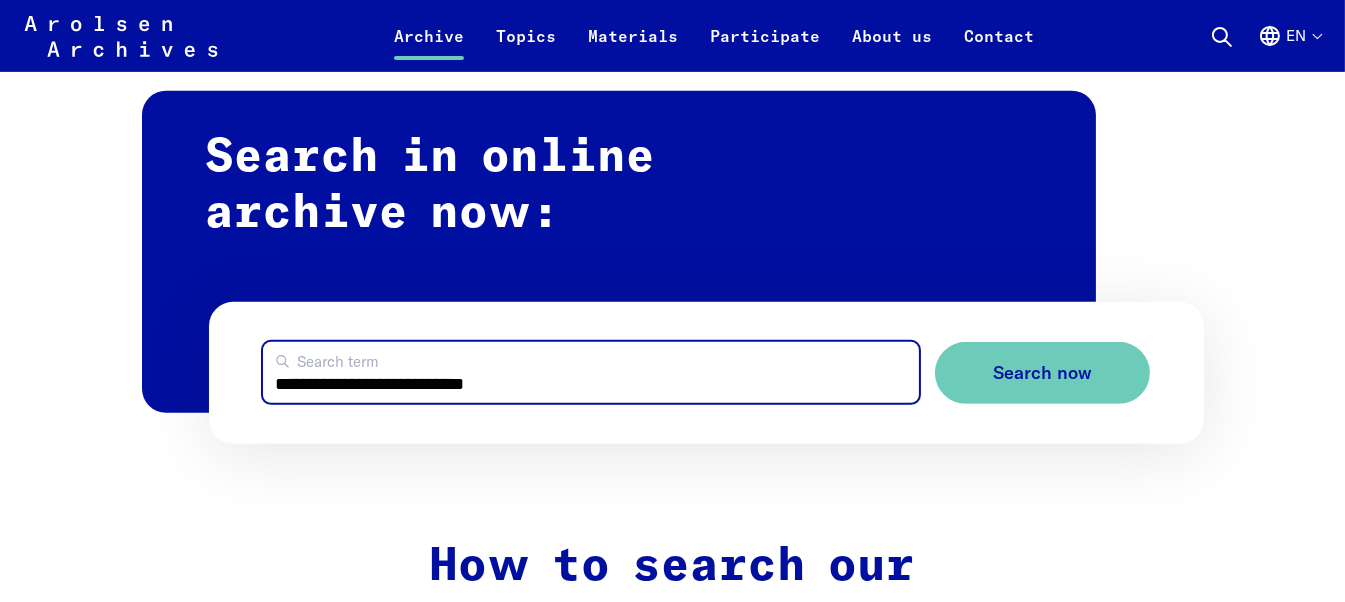 click on "**********" at bounding box center [591, 372] 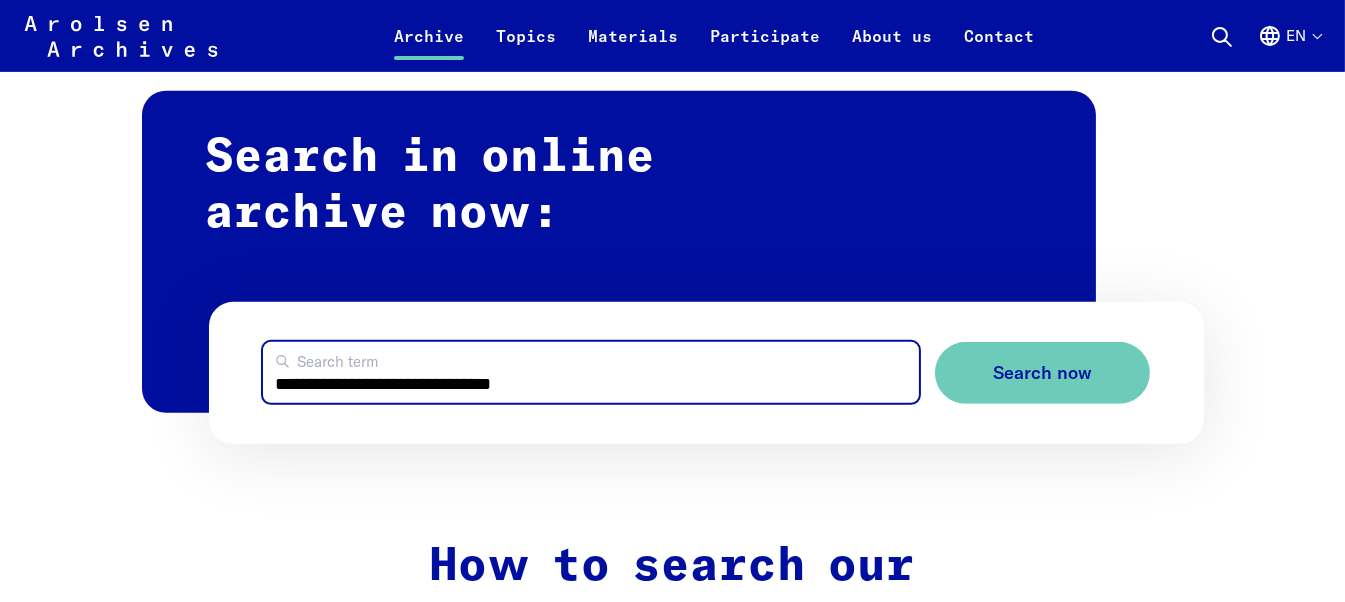 click on "**********" at bounding box center [591, 372] 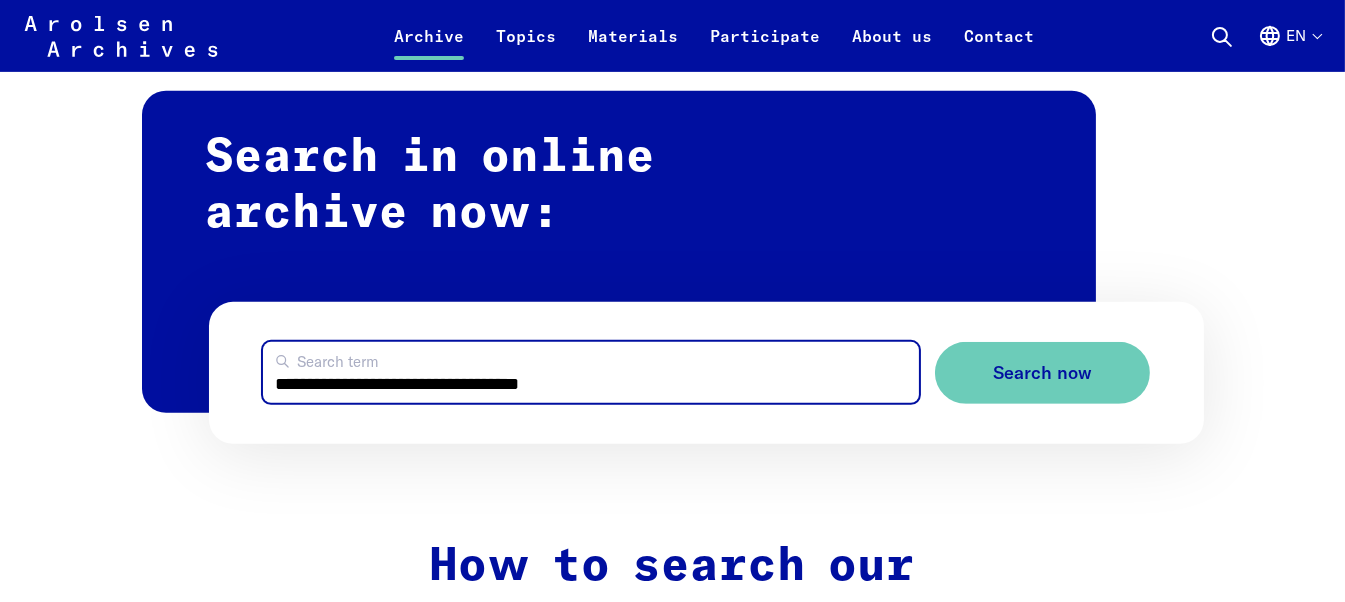 click on "**********" at bounding box center [591, 372] 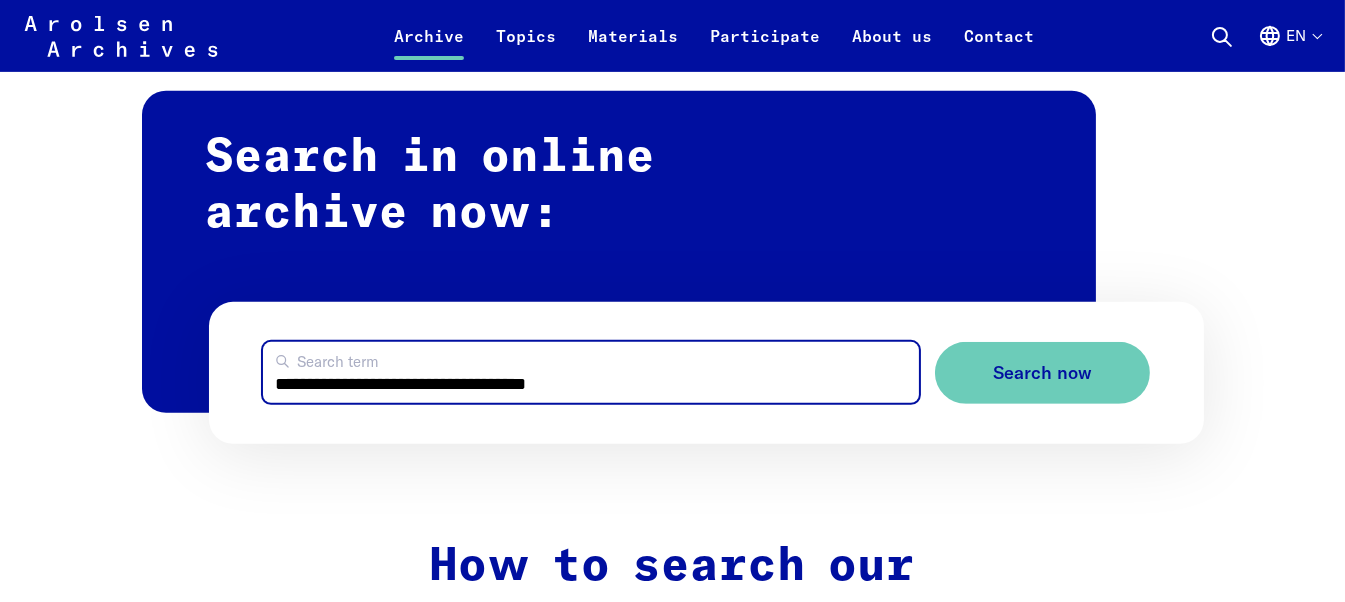click on "**********" at bounding box center [591, 372] 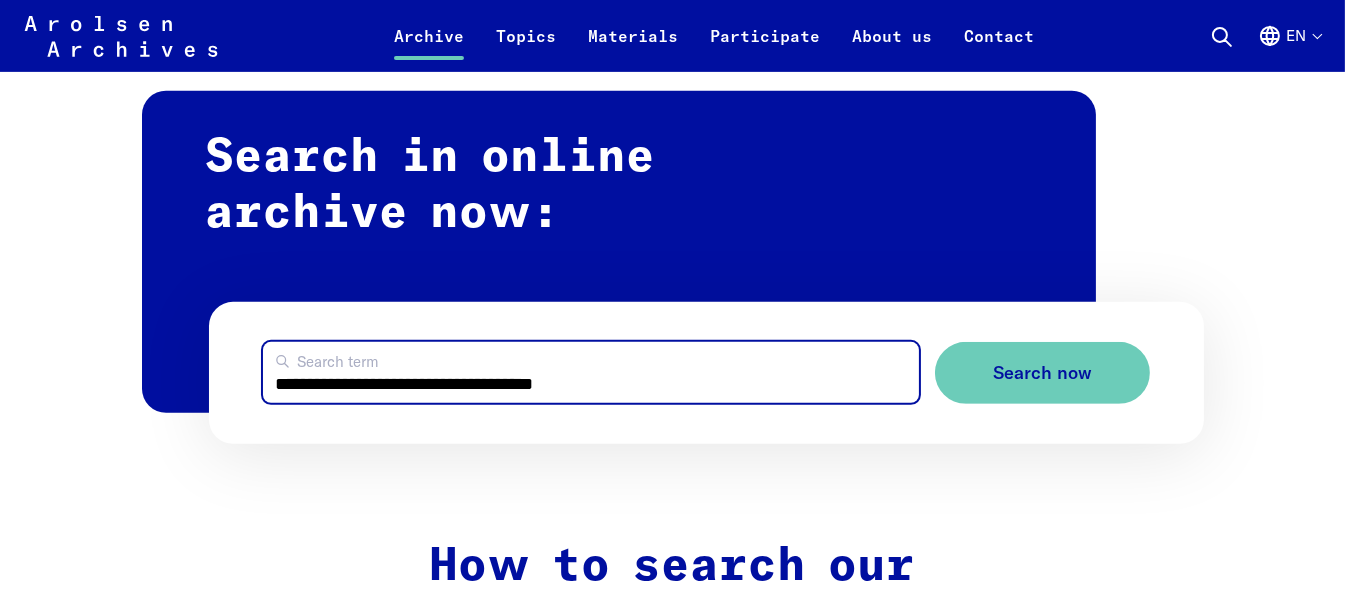 click on "**********" at bounding box center [591, 372] 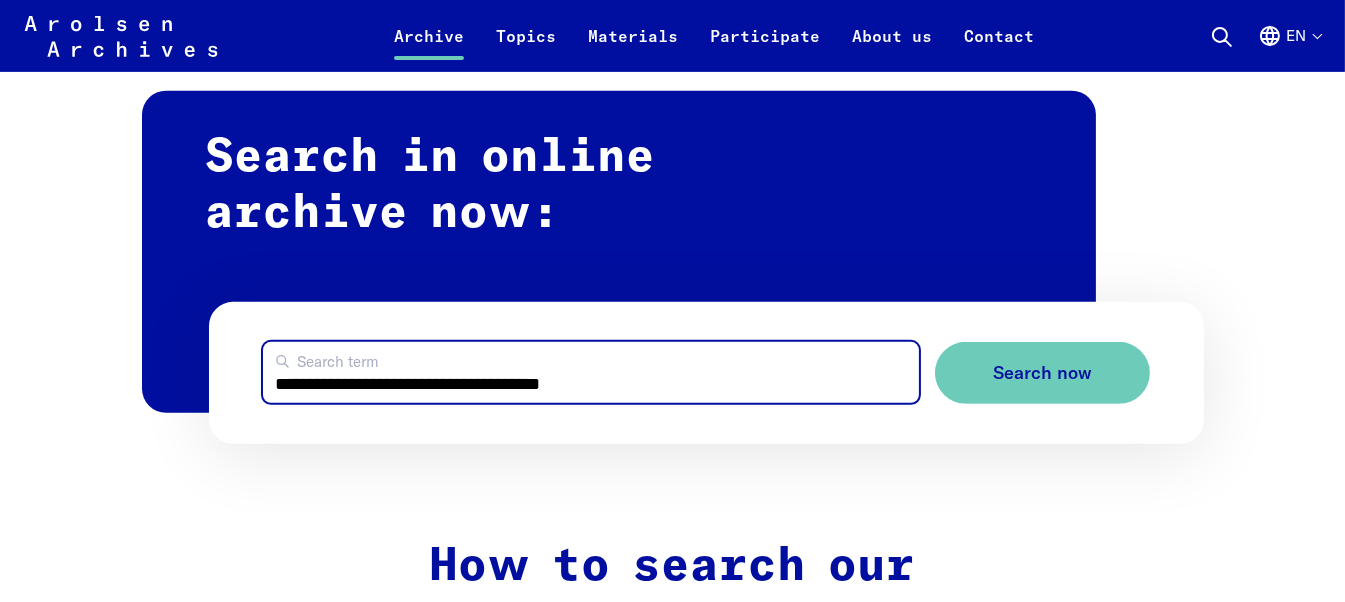 click on "**********" at bounding box center [591, 372] 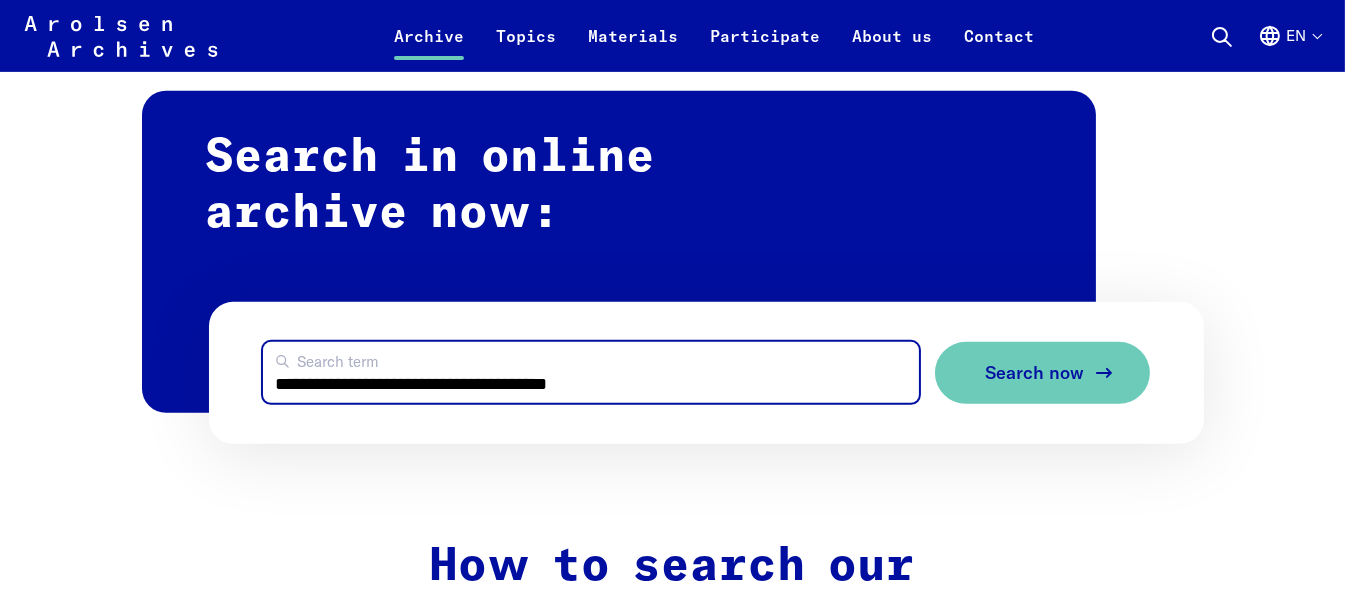 type on "**********" 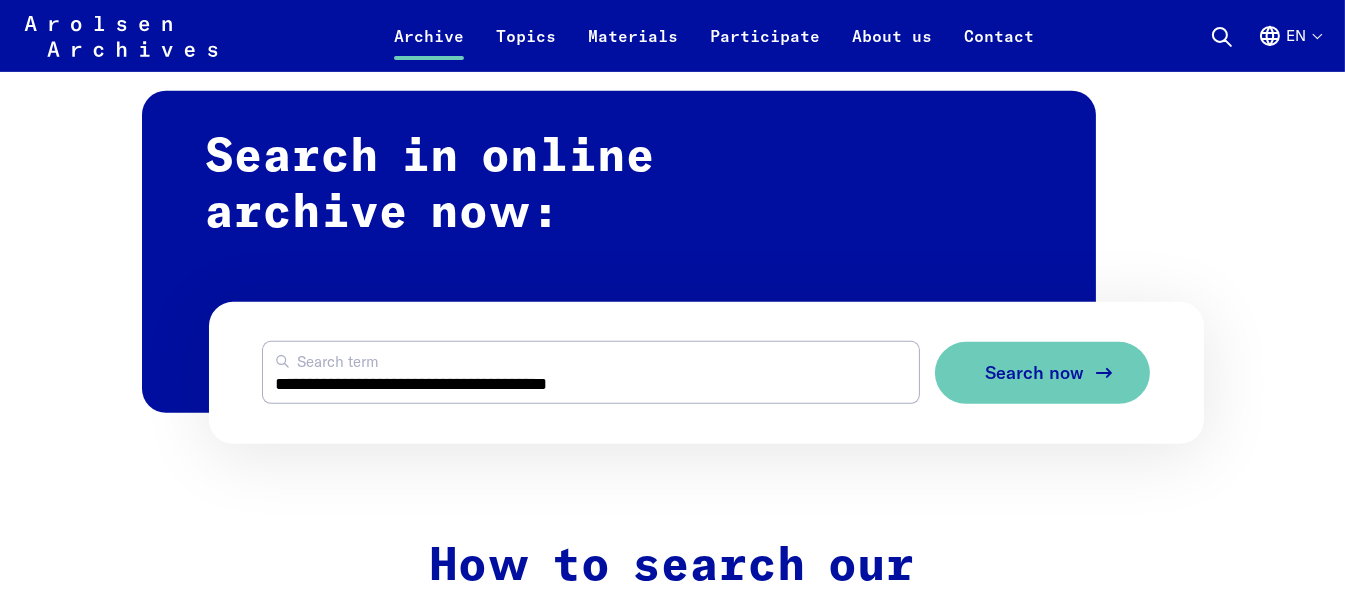 click on "Search now" at bounding box center [1034, 373] 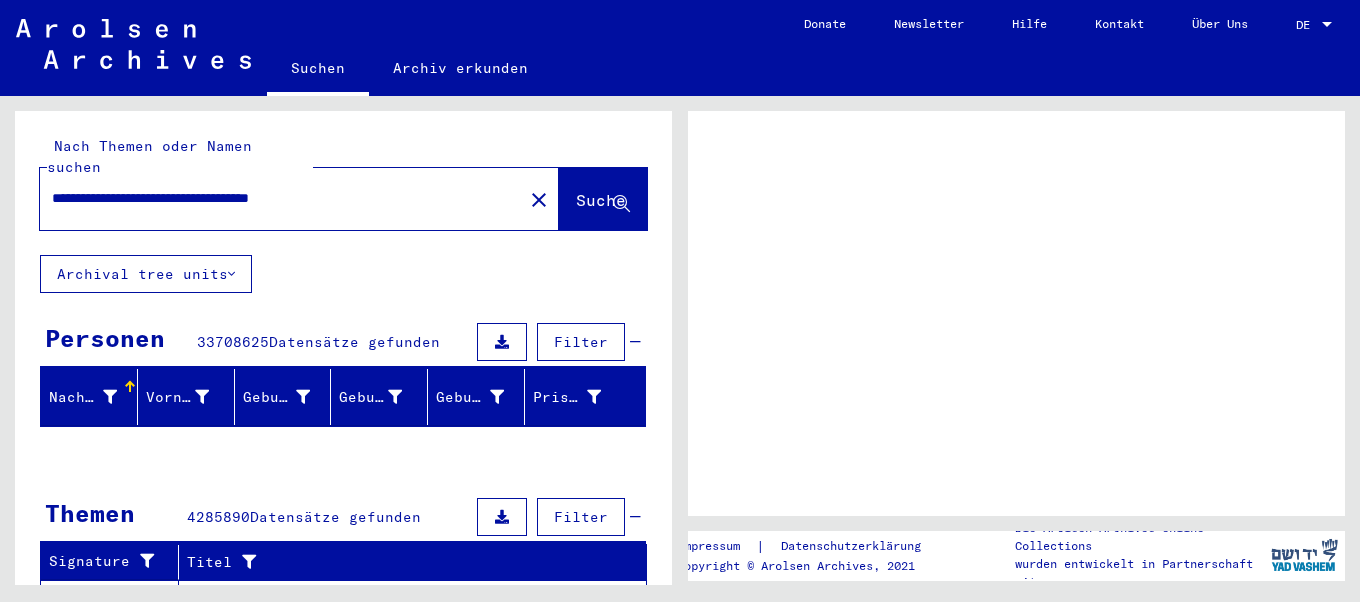 scroll, scrollTop: 0, scrollLeft: 0, axis: both 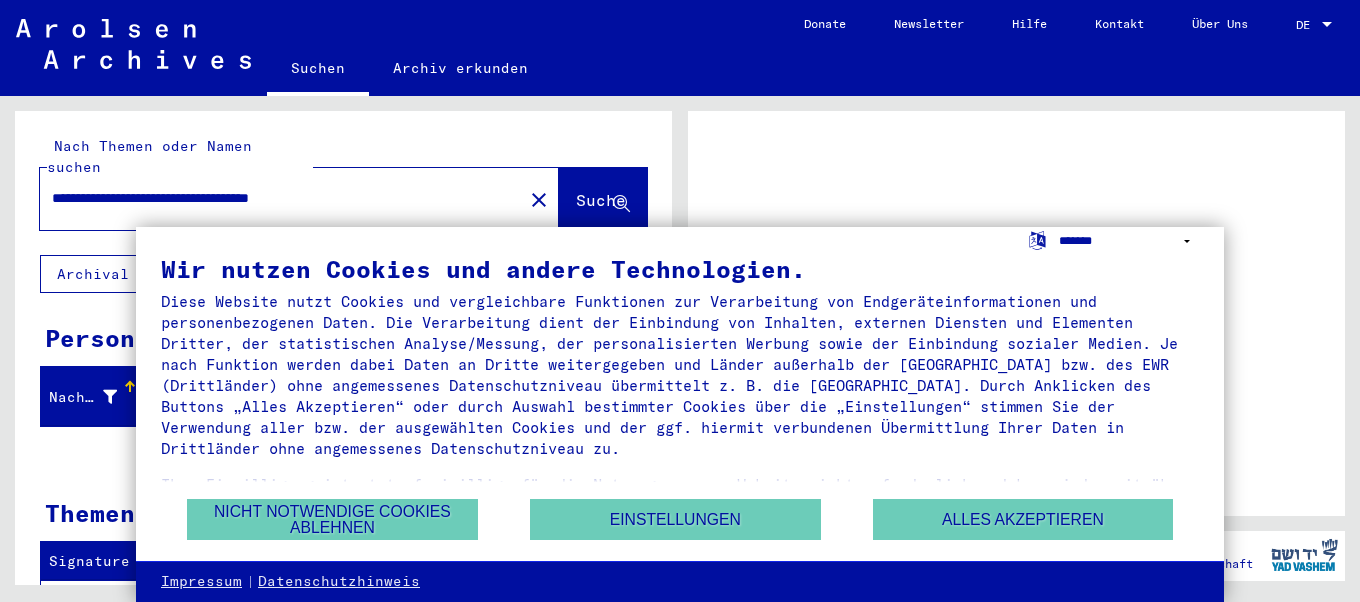 click on "**********" at bounding box center (1129, 241) 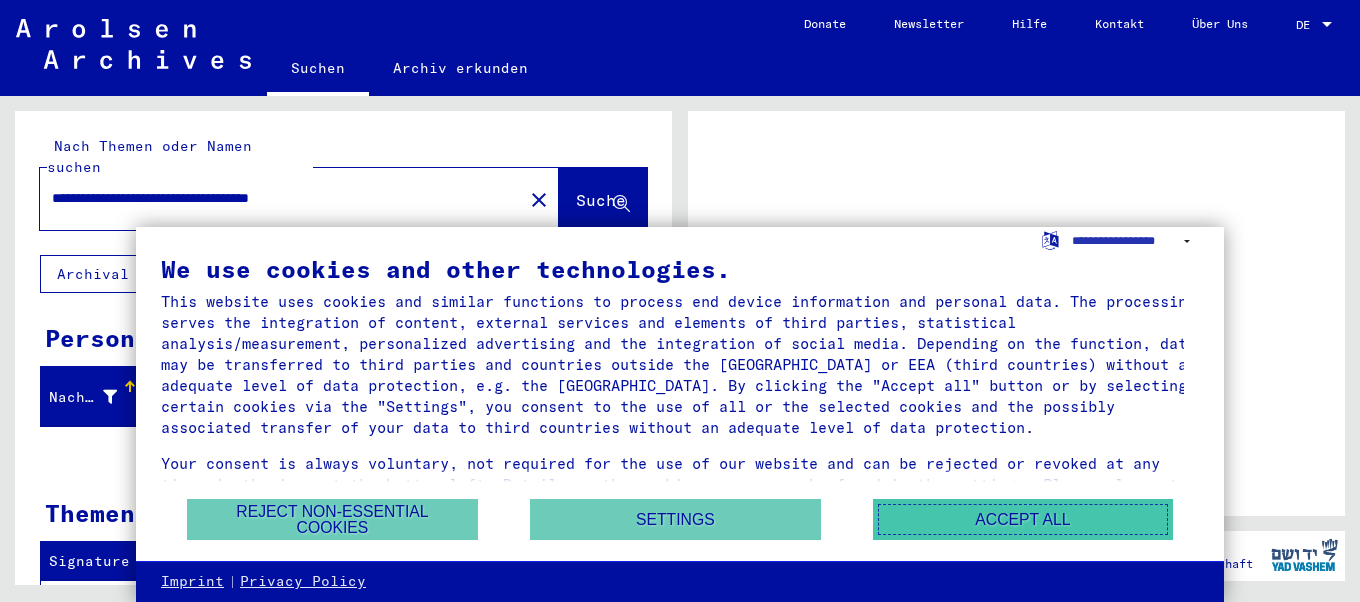click on "Accept all" at bounding box center (1023, 519) 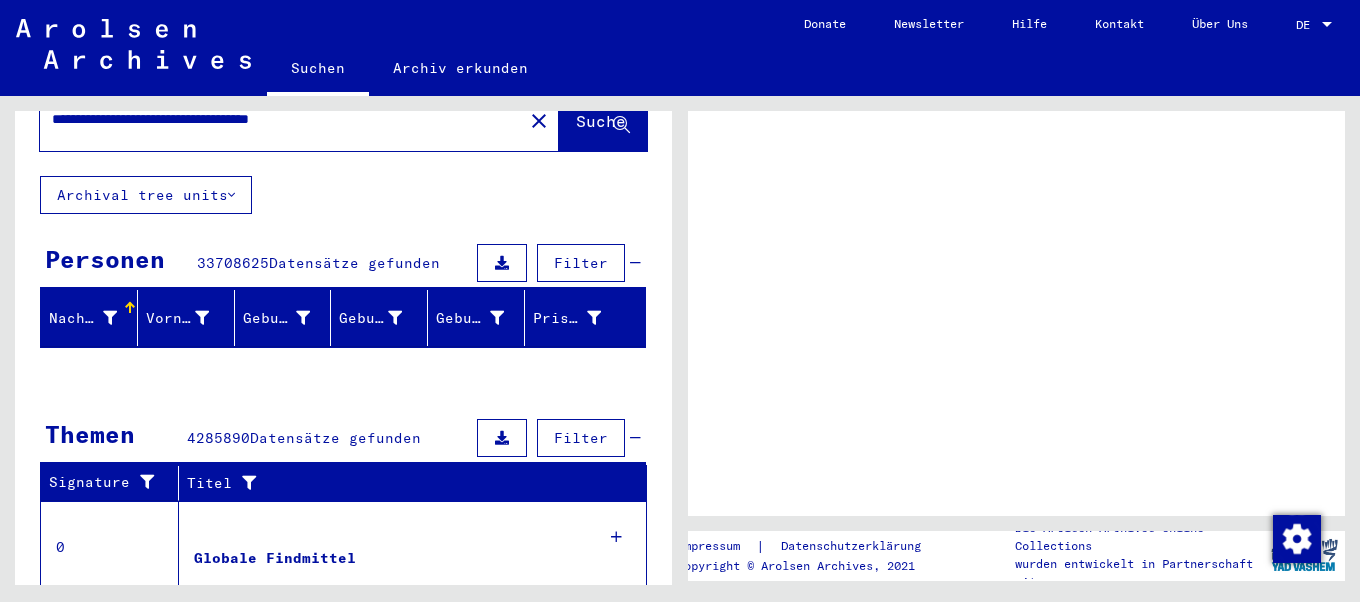 scroll, scrollTop: 80, scrollLeft: 0, axis: vertical 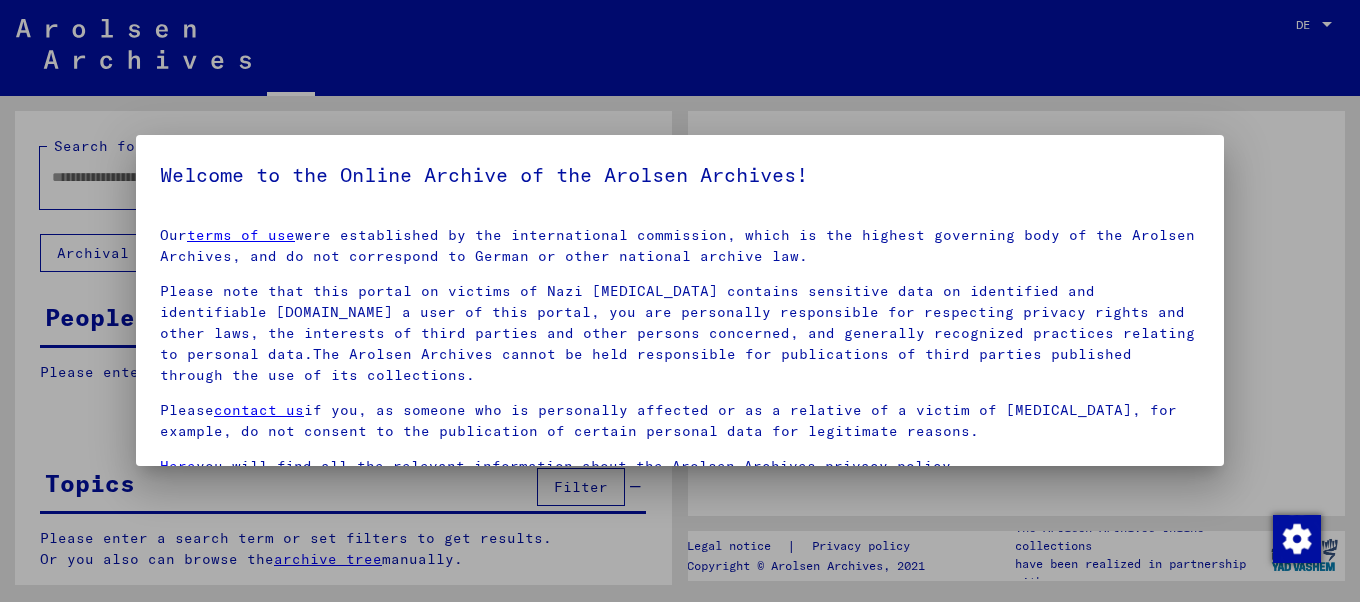 type on "**********" 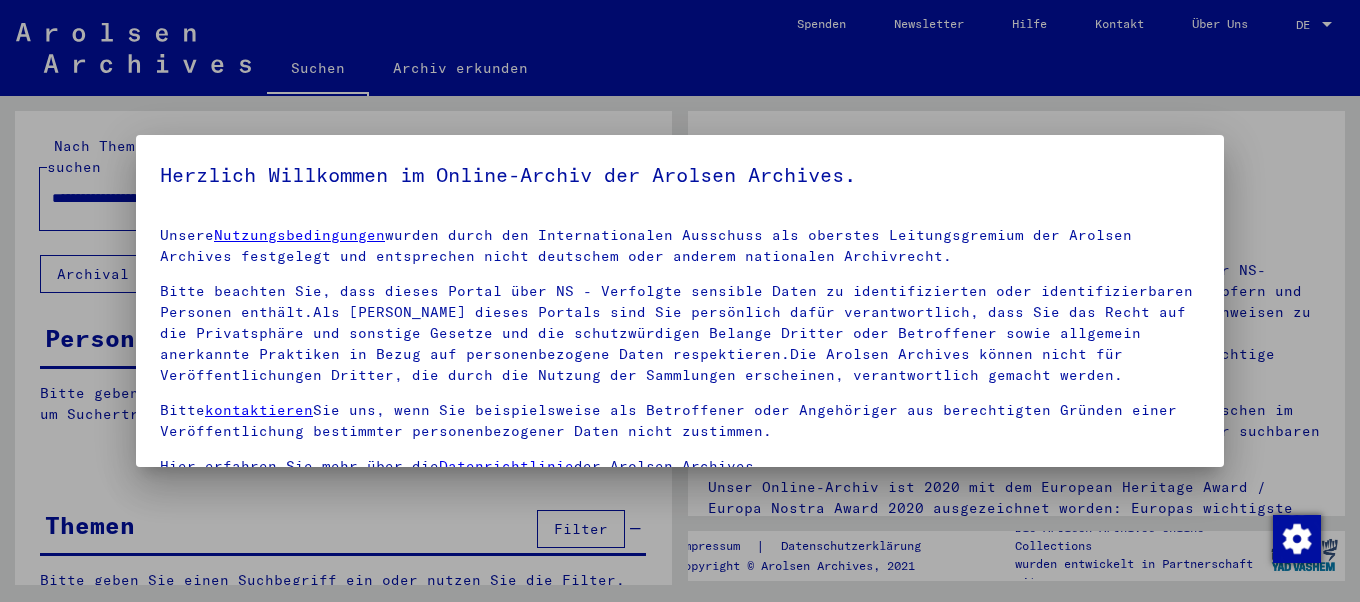 scroll, scrollTop: 109, scrollLeft: 0, axis: vertical 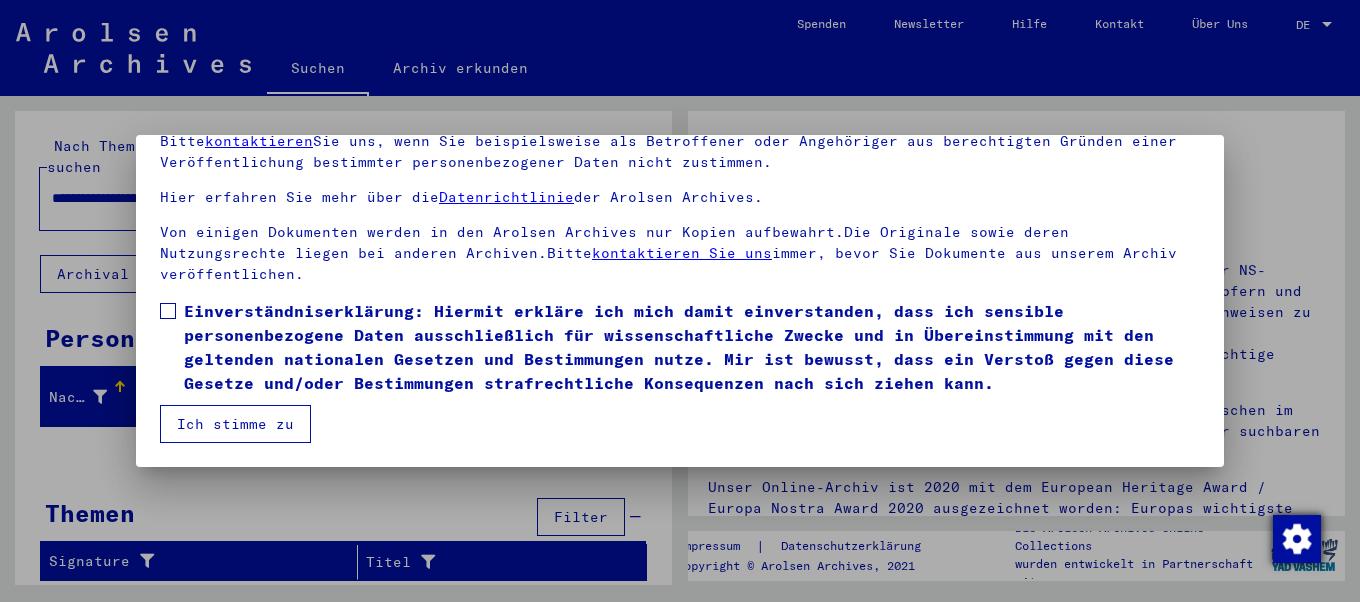 click at bounding box center [1297, 539] 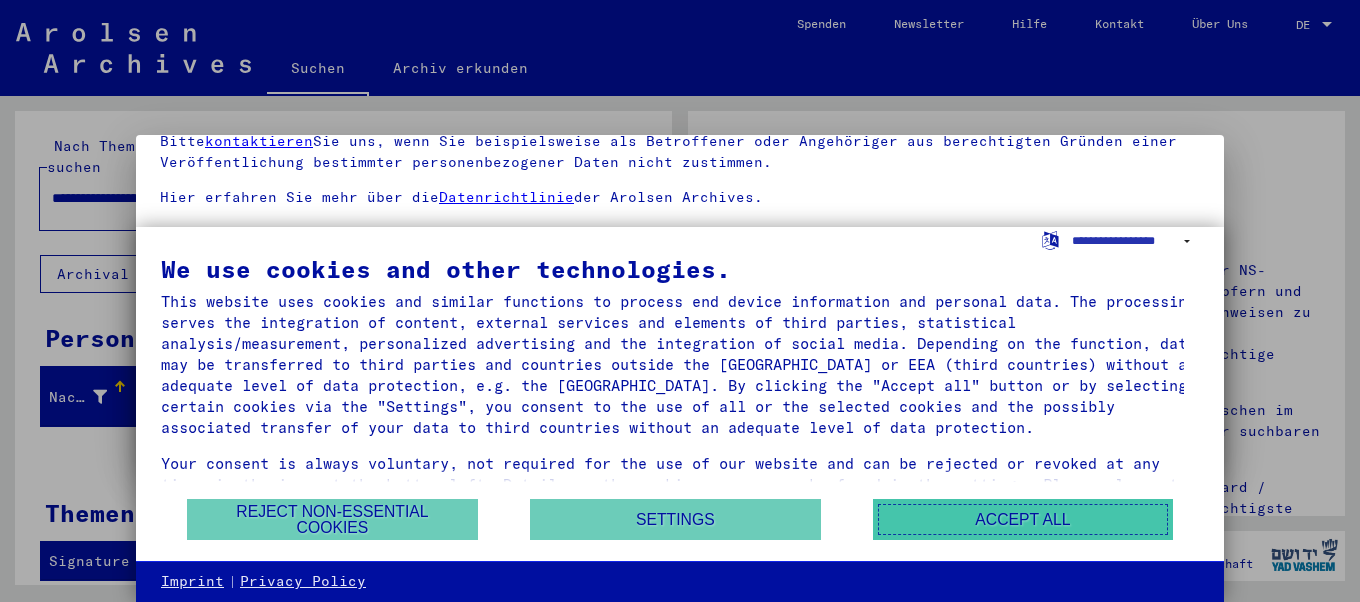click on "Accept all" at bounding box center [1023, 519] 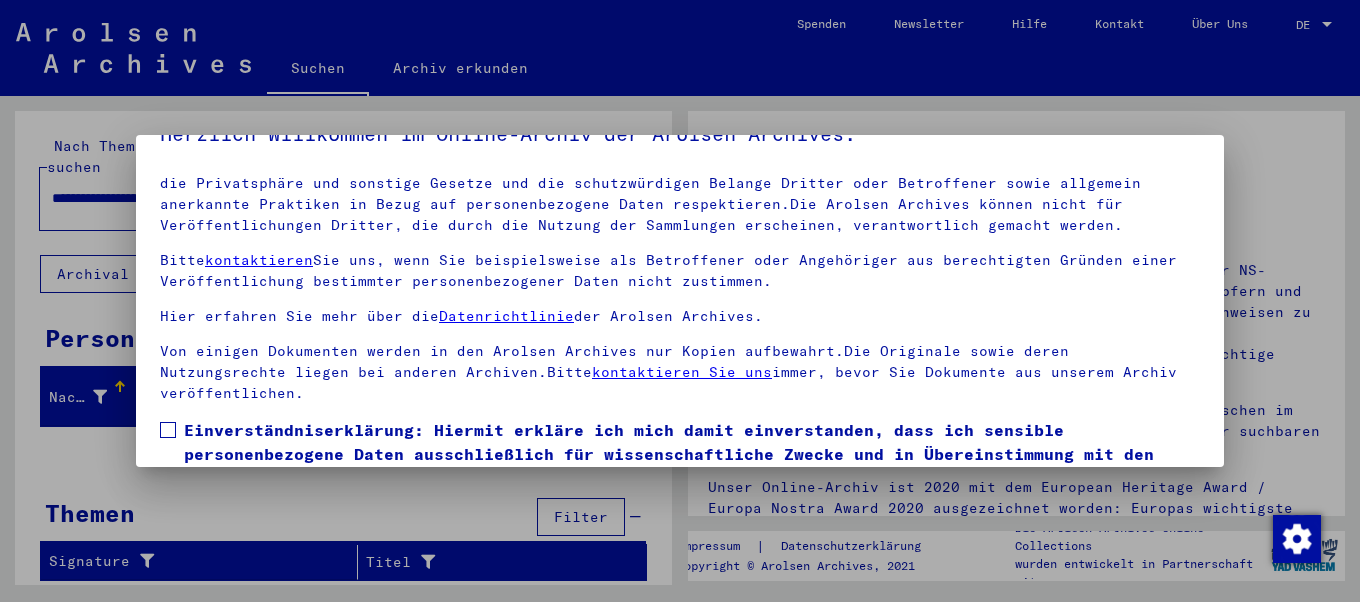 scroll, scrollTop: 14, scrollLeft: 0, axis: vertical 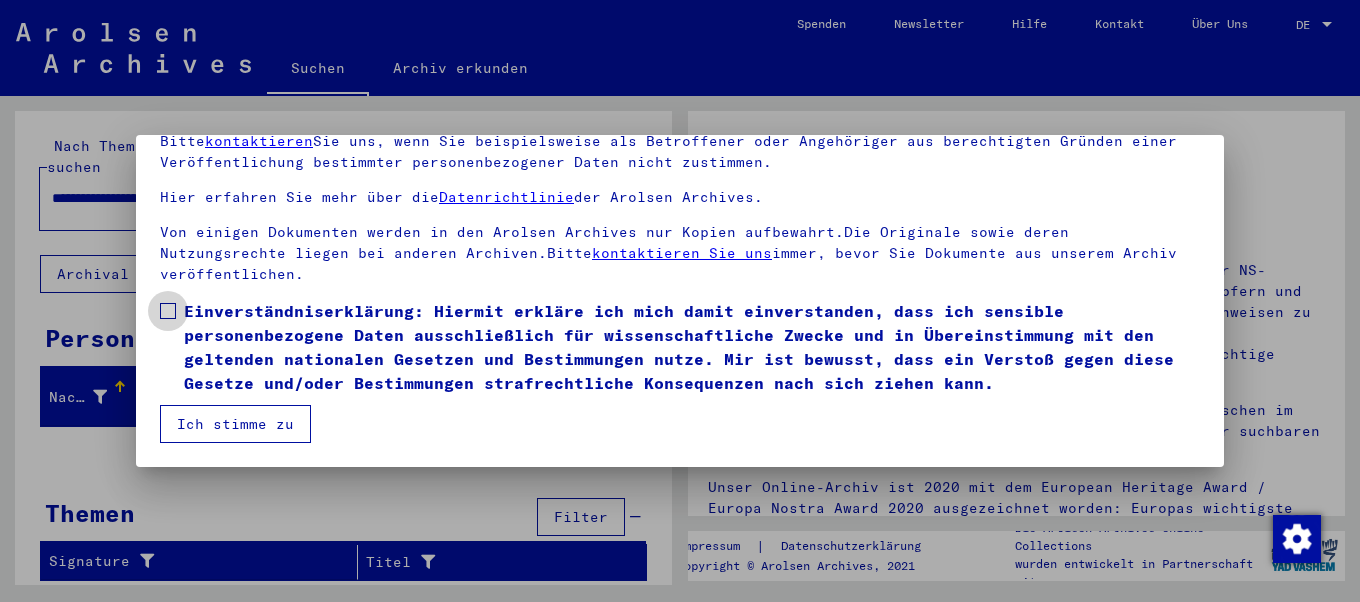 click at bounding box center (168, 311) 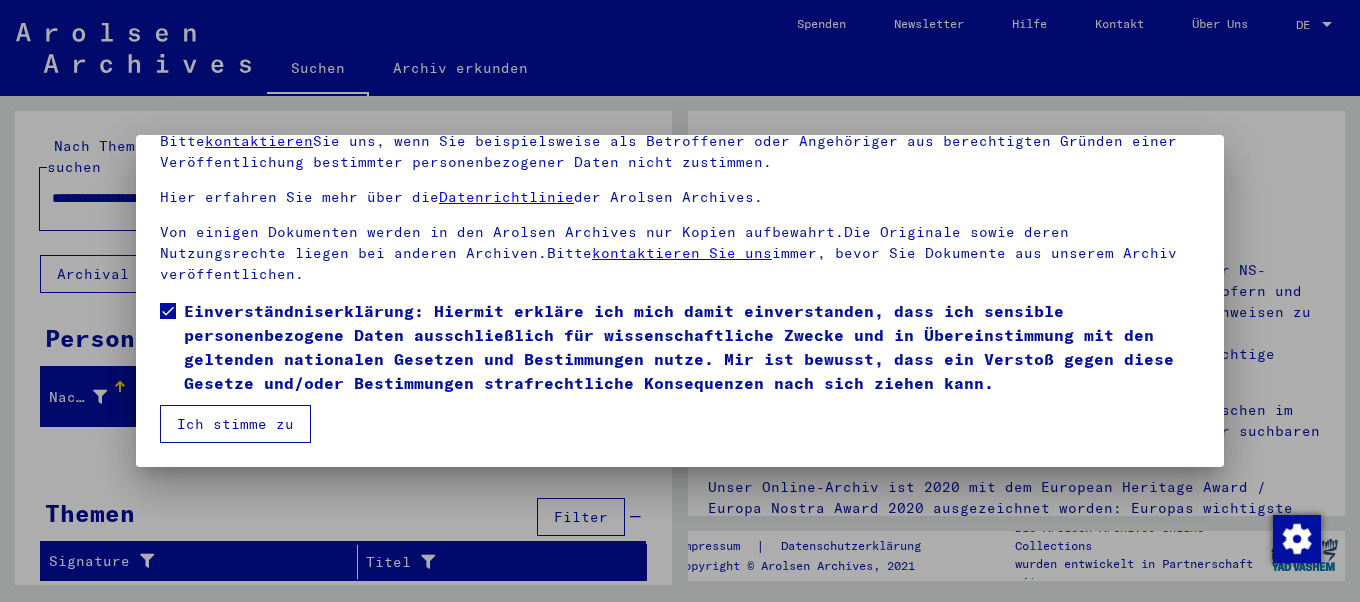 click on "Ich stimme zu" at bounding box center (235, 424) 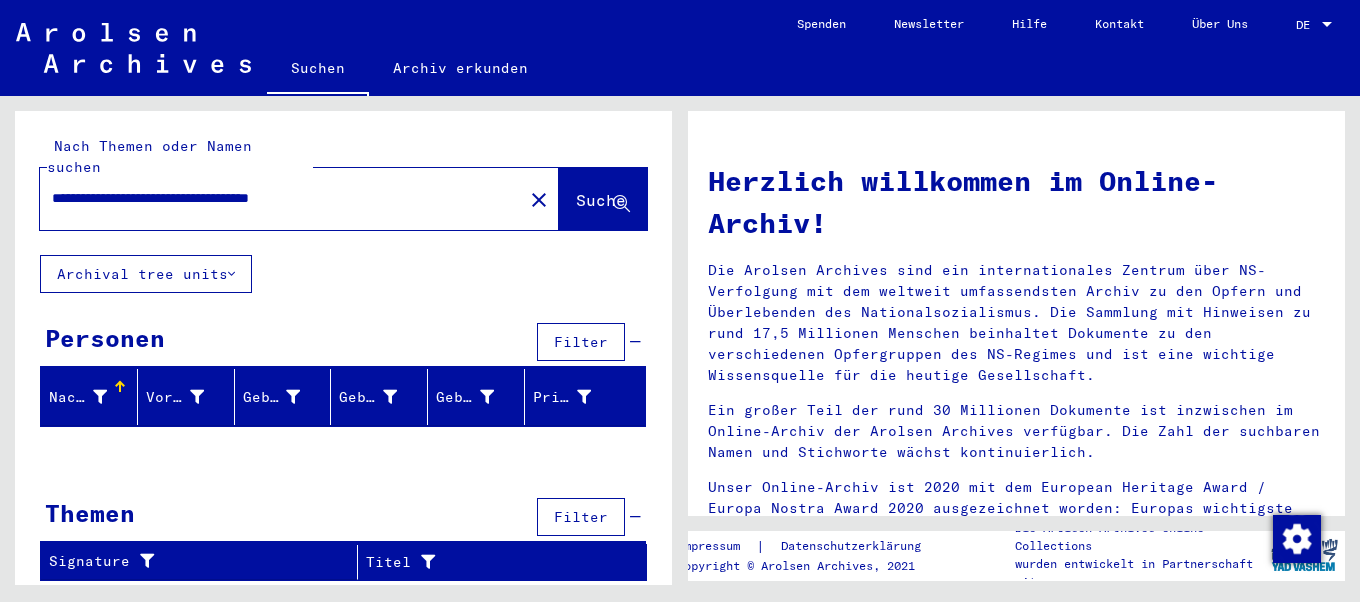 click on "Archival tree units" 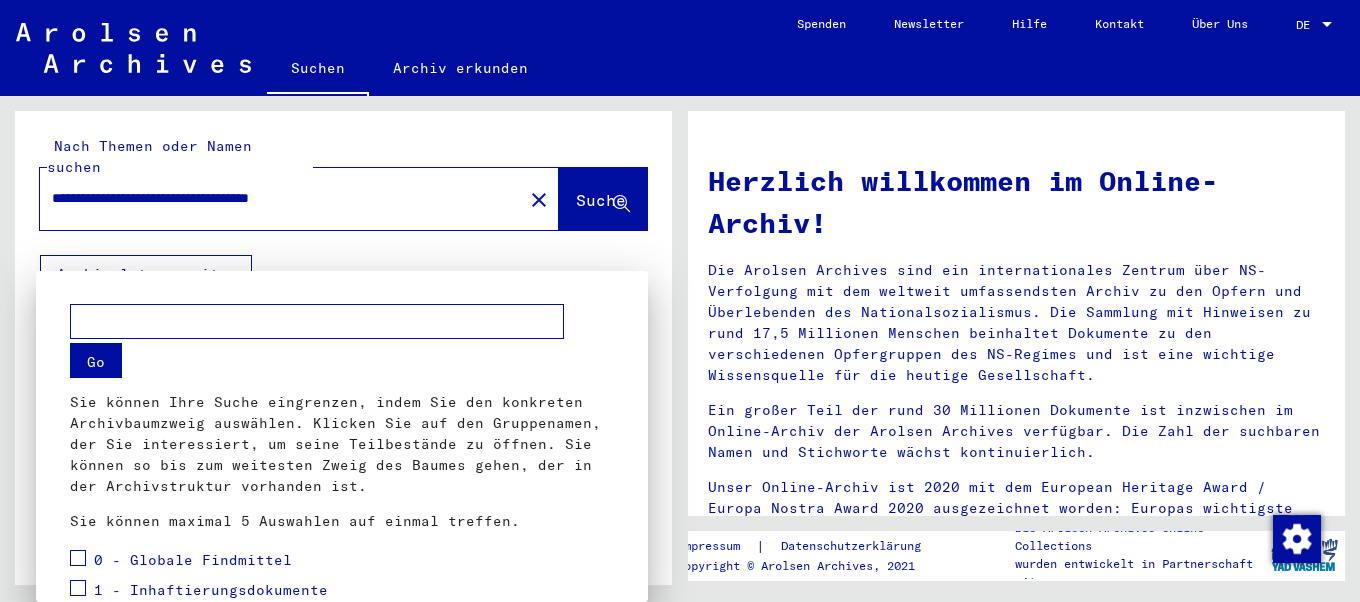 click at bounding box center [680, 301] 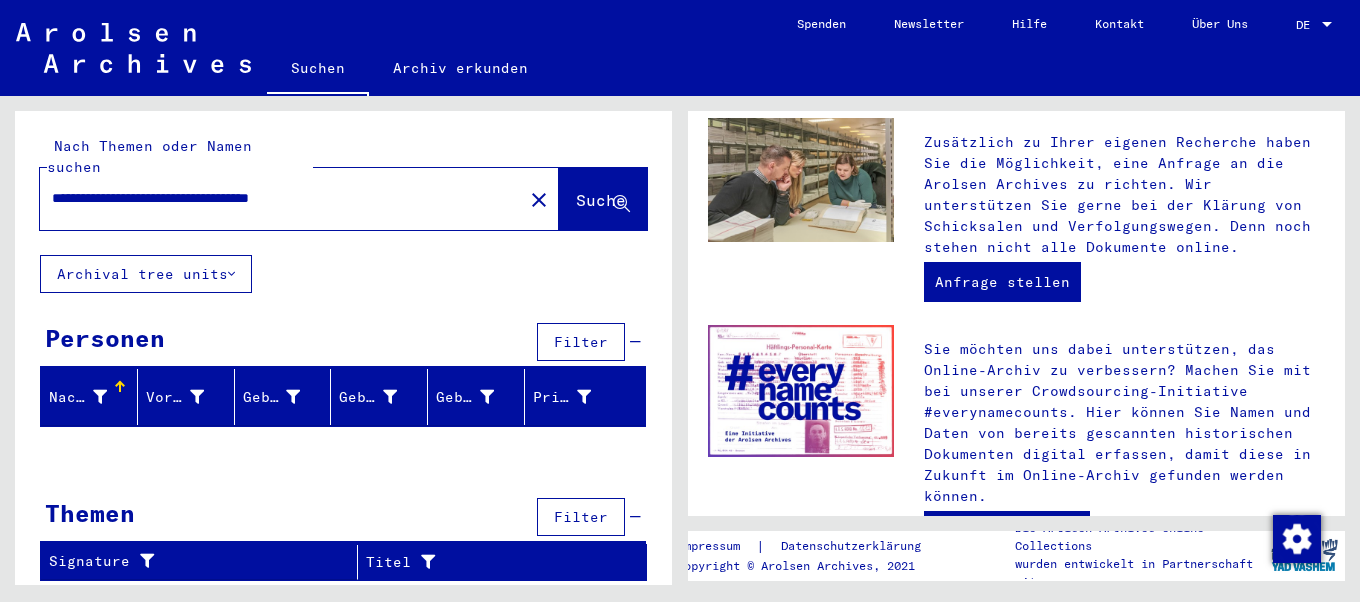 scroll, scrollTop: 949, scrollLeft: 0, axis: vertical 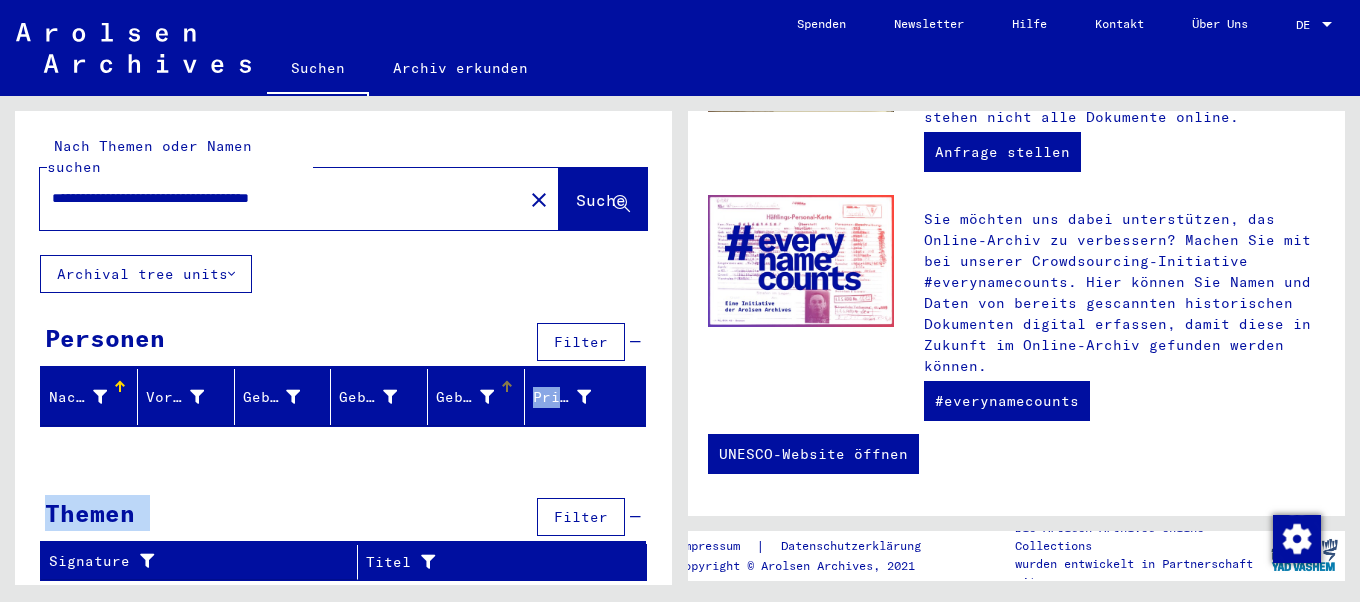 drag, startPoint x: 478, startPoint y: 458, endPoint x: 514, endPoint y: 388, distance: 78.714676 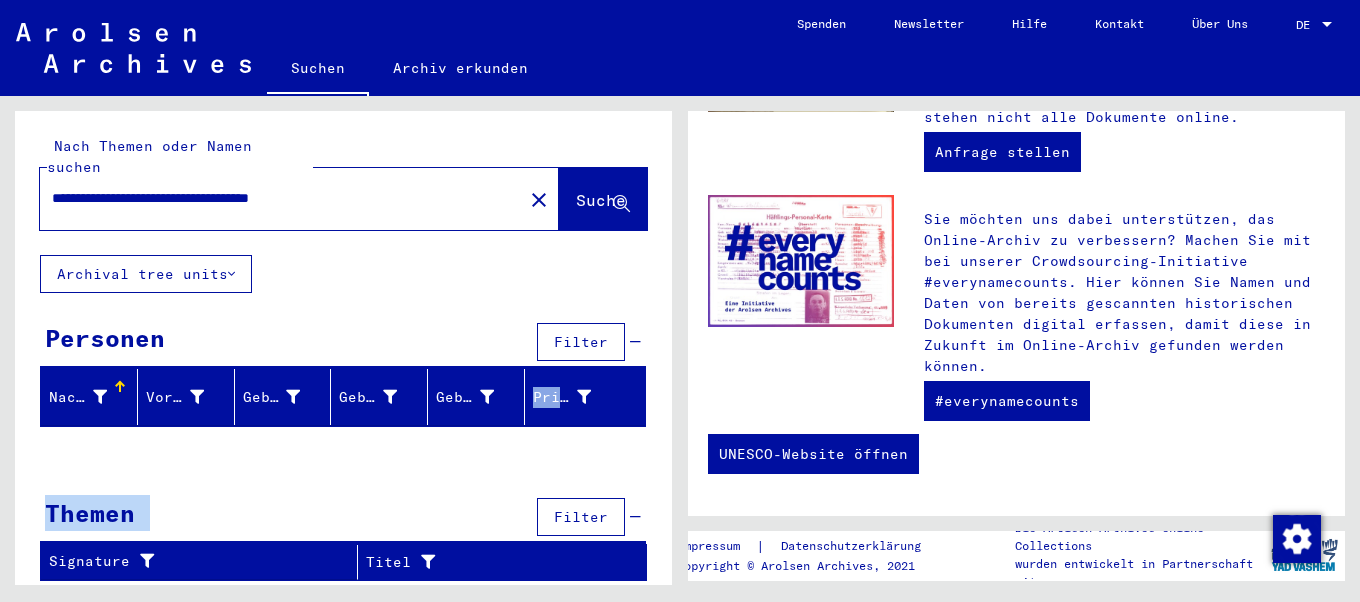 click on "**********" 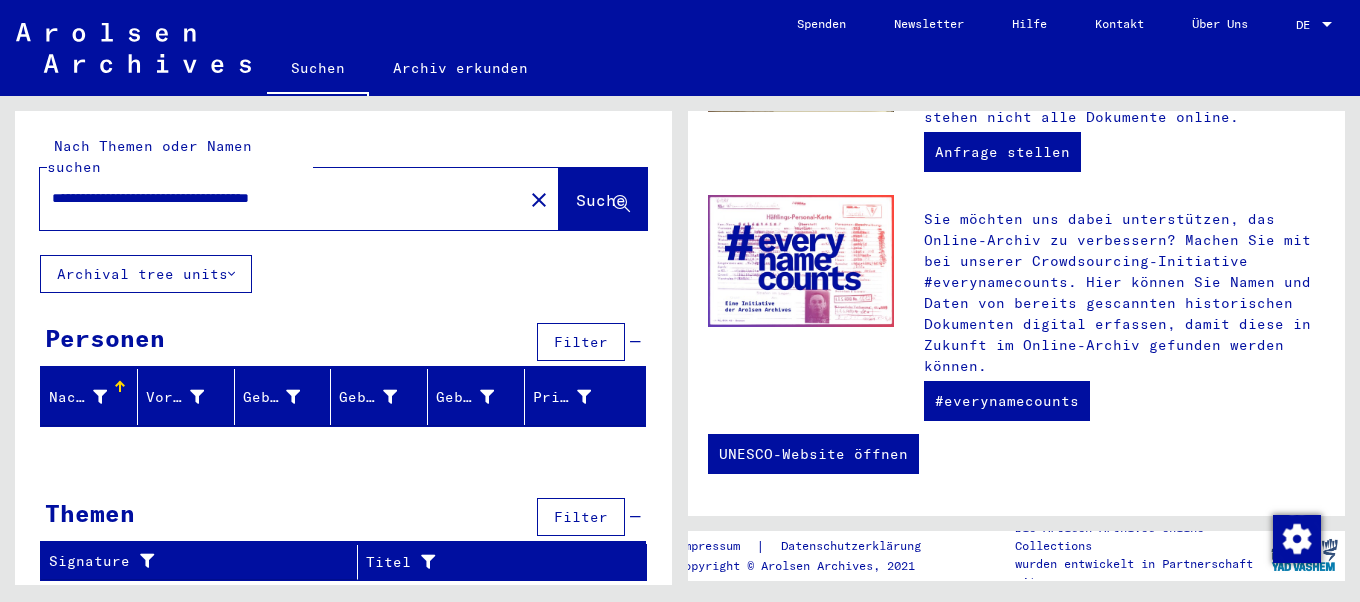 click at bounding box center (635, 517) 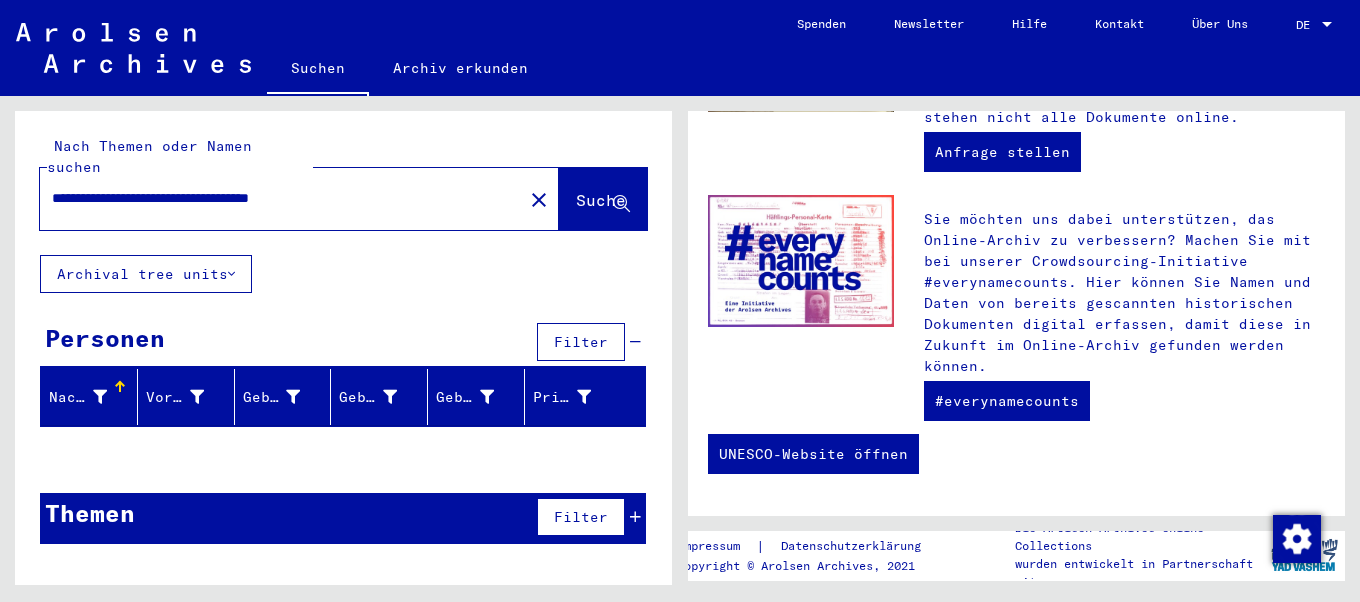 click at bounding box center [635, 517] 